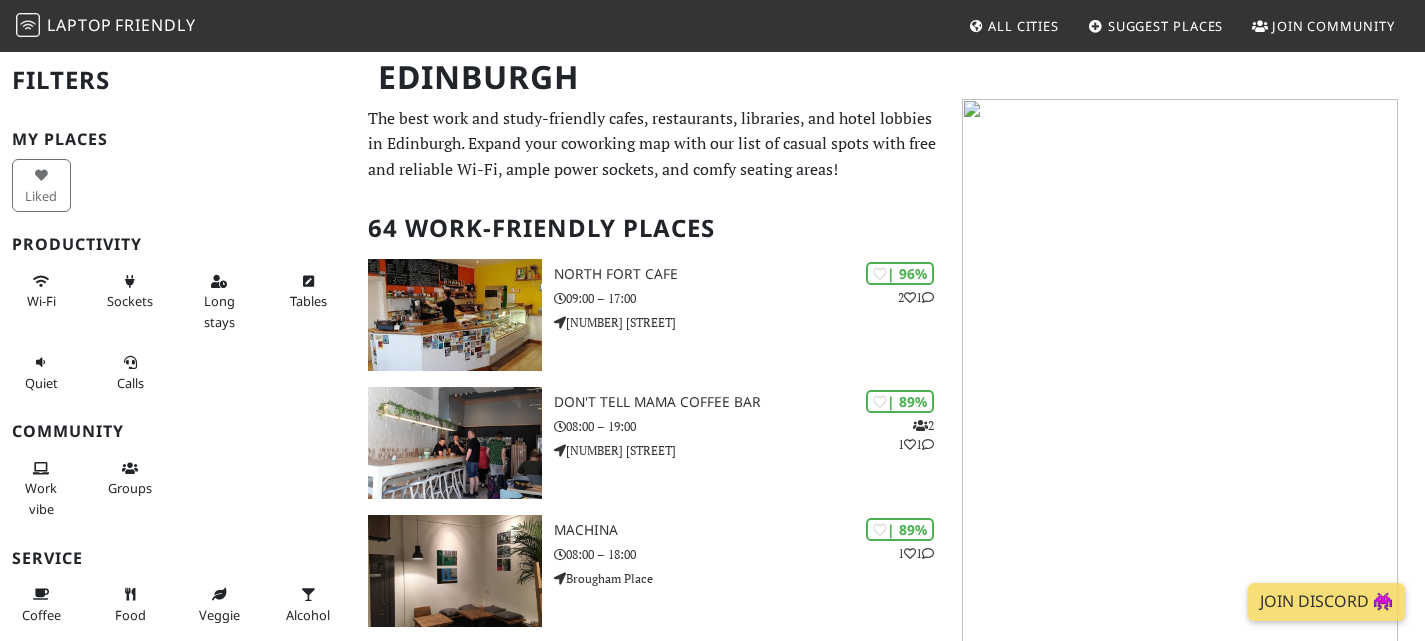 scroll, scrollTop: 0, scrollLeft: 0, axis: both 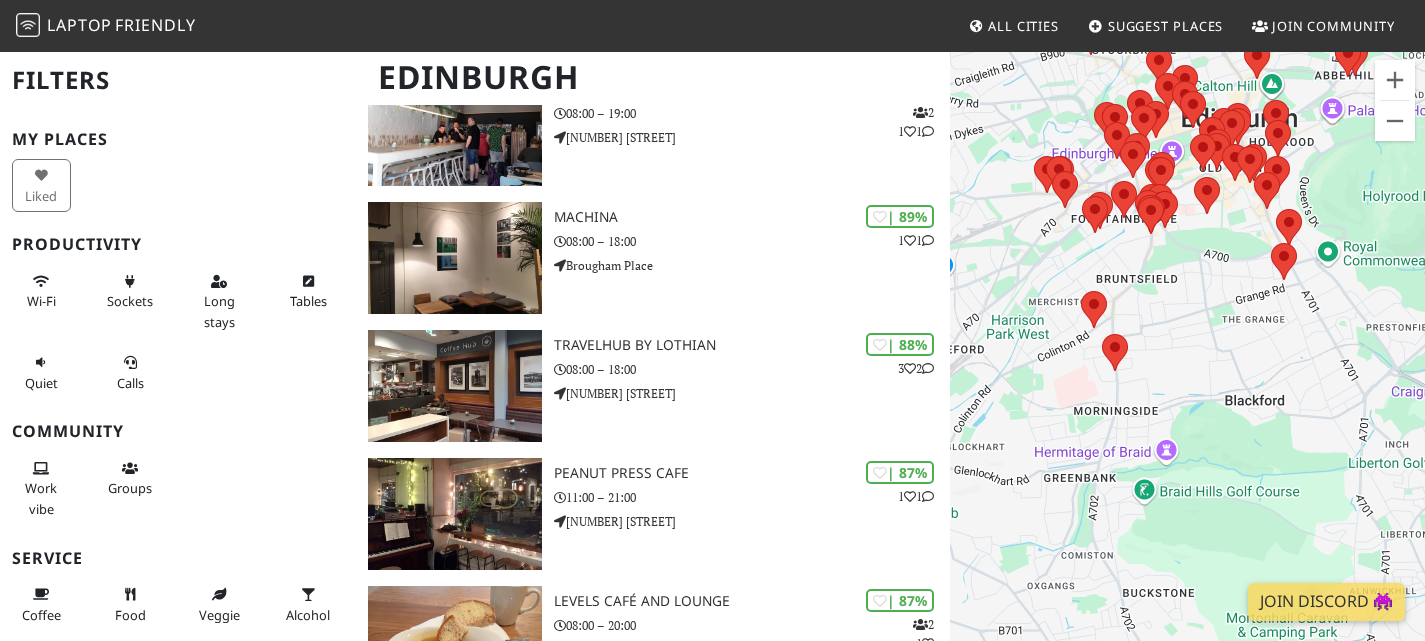 drag, startPoint x: 1053, startPoint y: 302, endPoint x: 1404, endPoint y: 260, distance: 353.50388 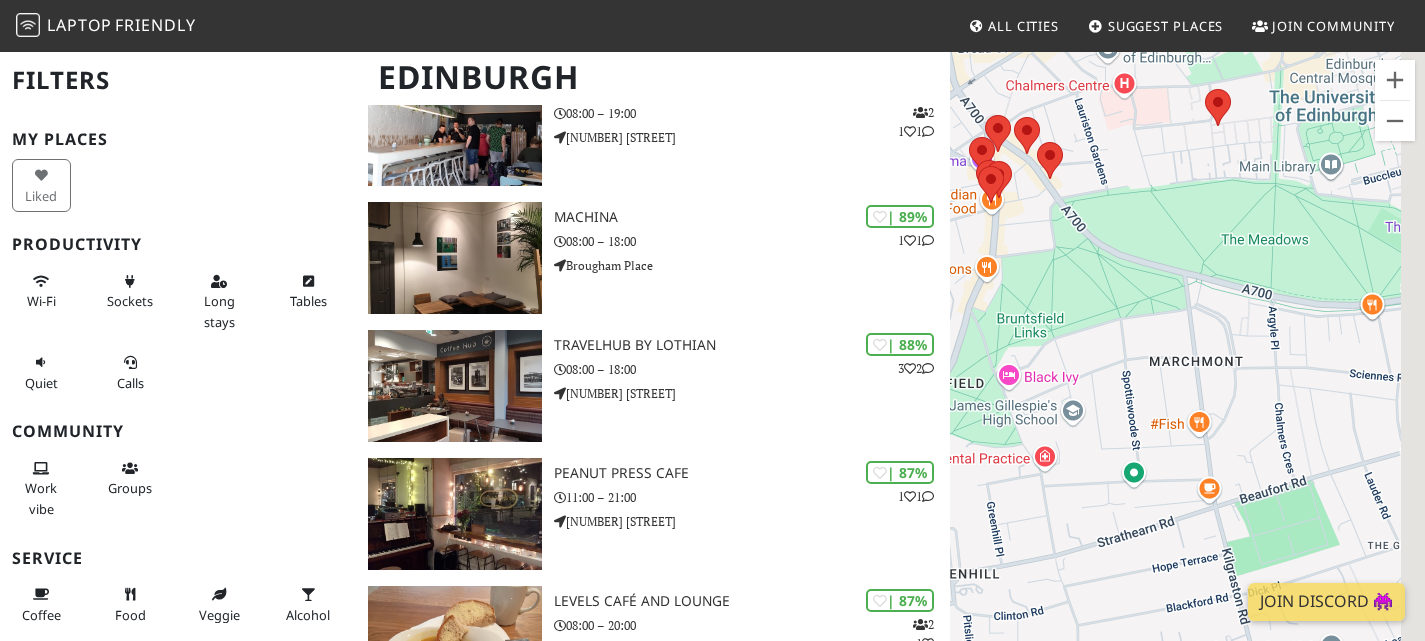 drag, startPoint x: 1239, startPoint y: 355, endPoint x: 995, endPoint y: 263, distance: 260.7681 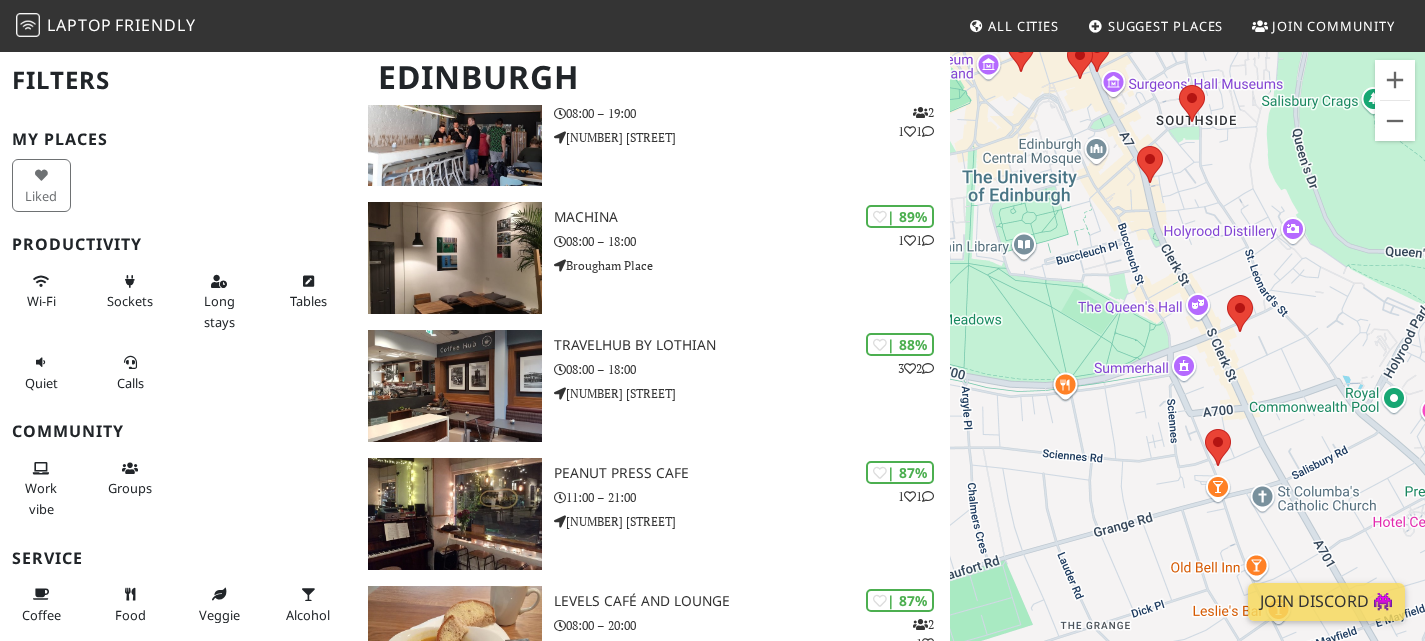 drag, startPoint x: 1244, startPoint y: 251, endPoint x: 1008, endPoint y: 341, distance: 252.5787 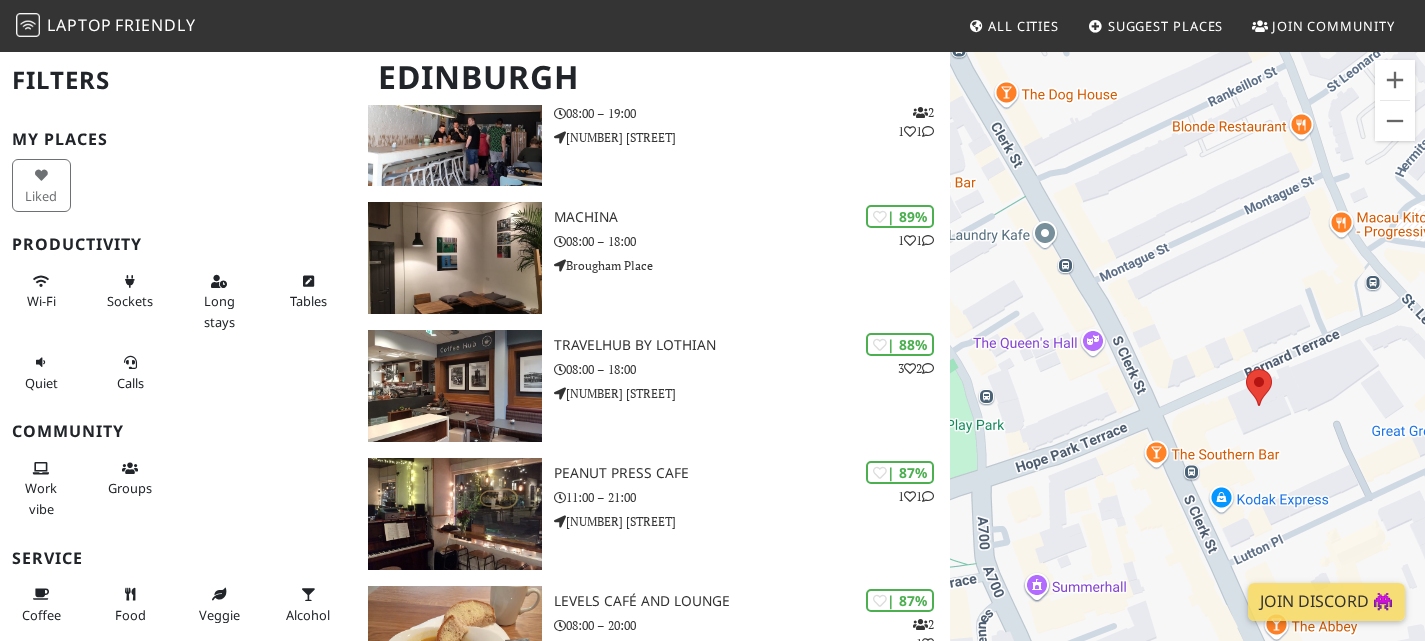 drag, startPoint x: 1257, startPoint y: 366, endPoint x: 1210, endPoint y: 140, distance: 230.83543 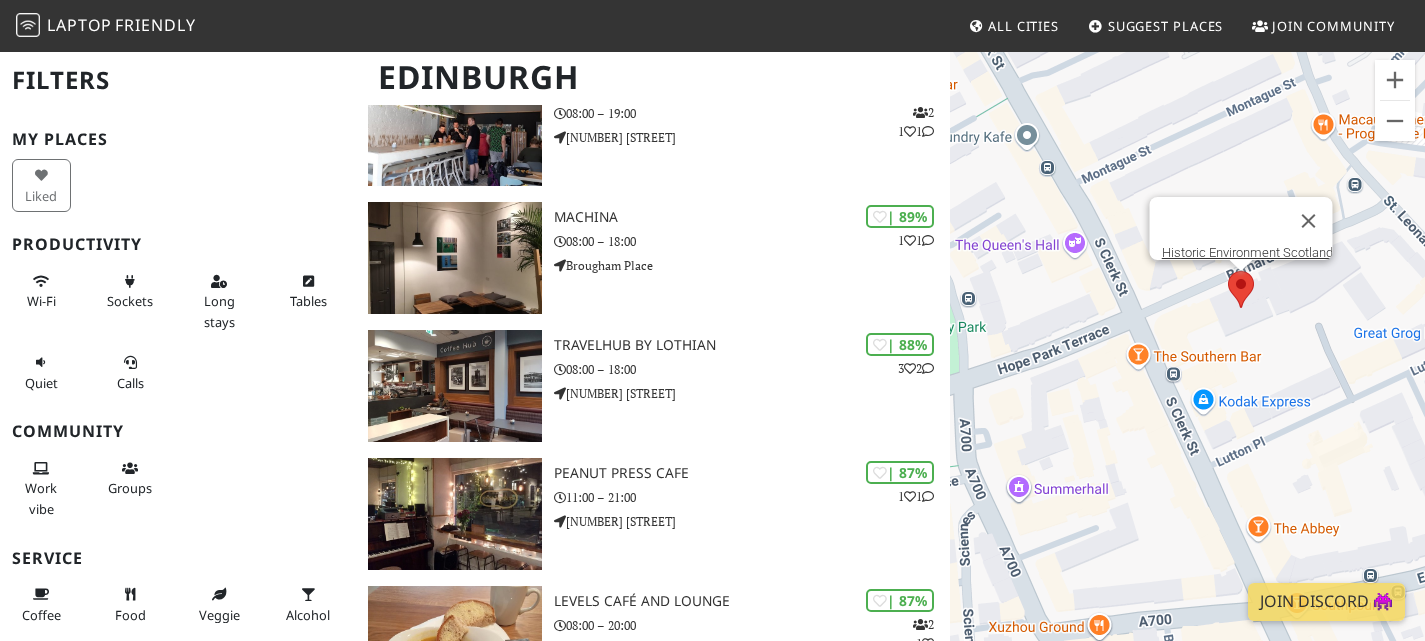 click at bounding box center [1228, 271] 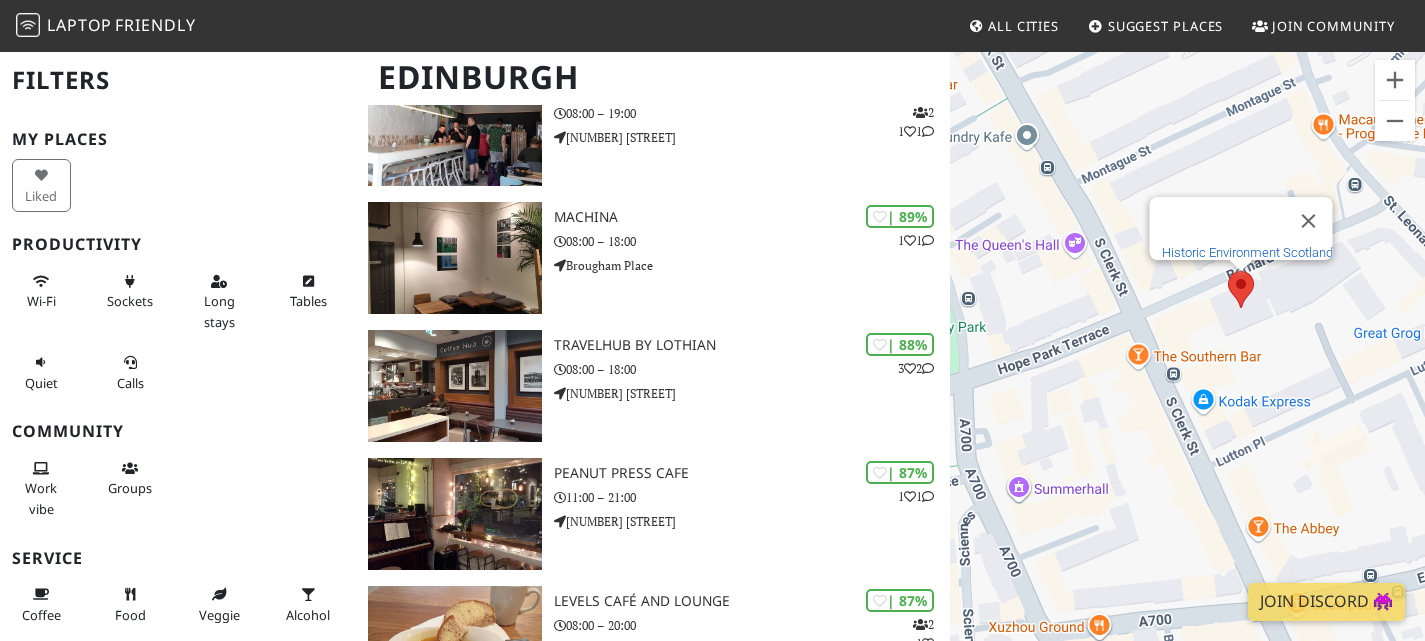 click on "Historic Environment Scotland" at bounding box center (1246, 252) 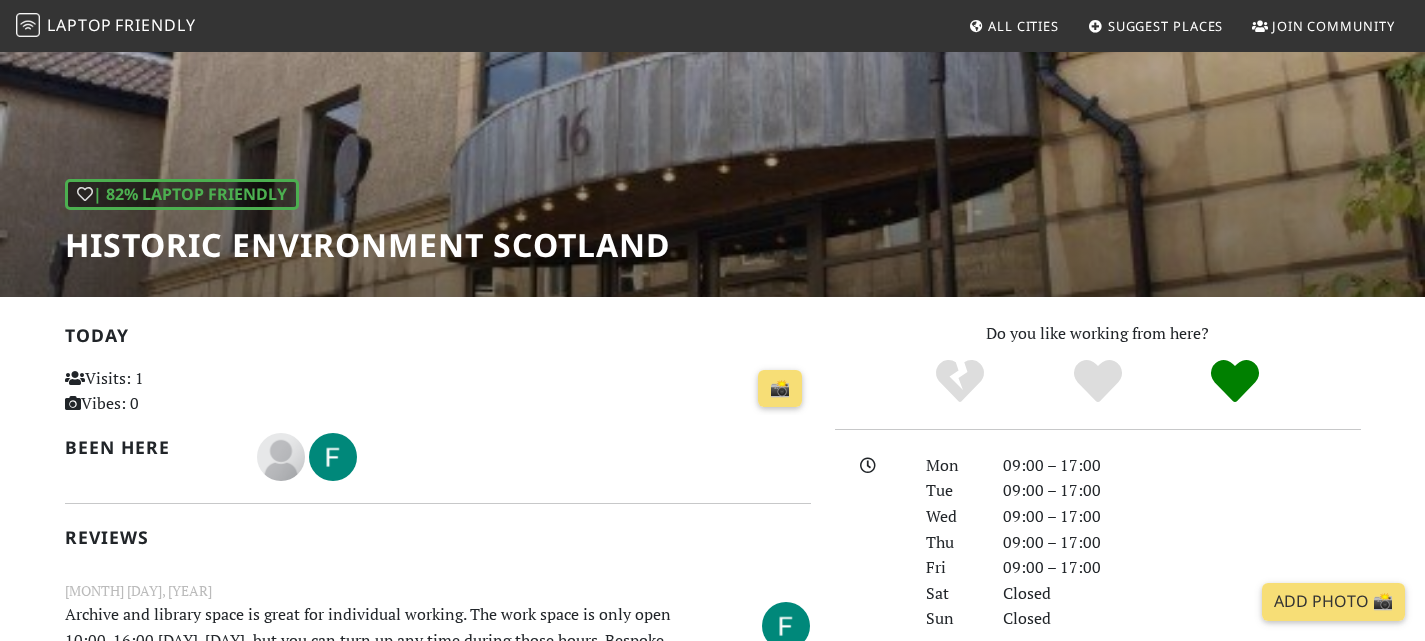 scroll, scrollTop: 0, scrollLeft: 0, axis: both 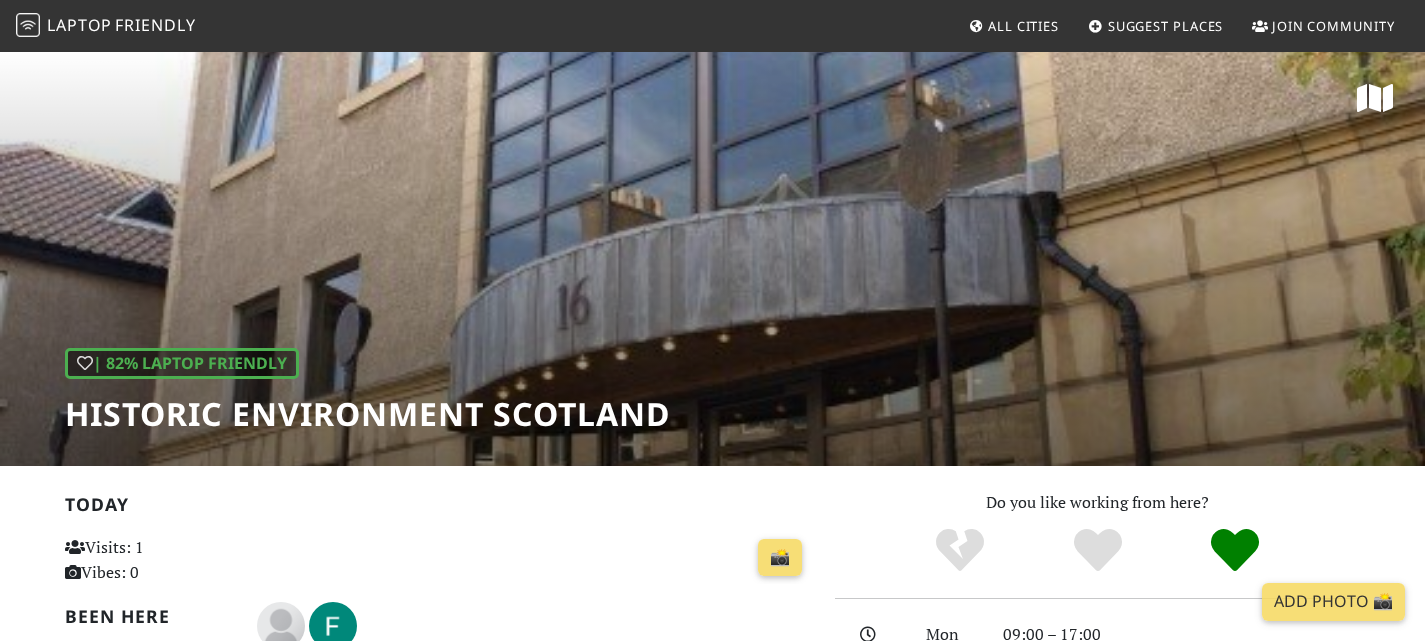 click on "| 82% Laptop Friendly
Historic Environment Scotland" at bounding box center (712, 258) 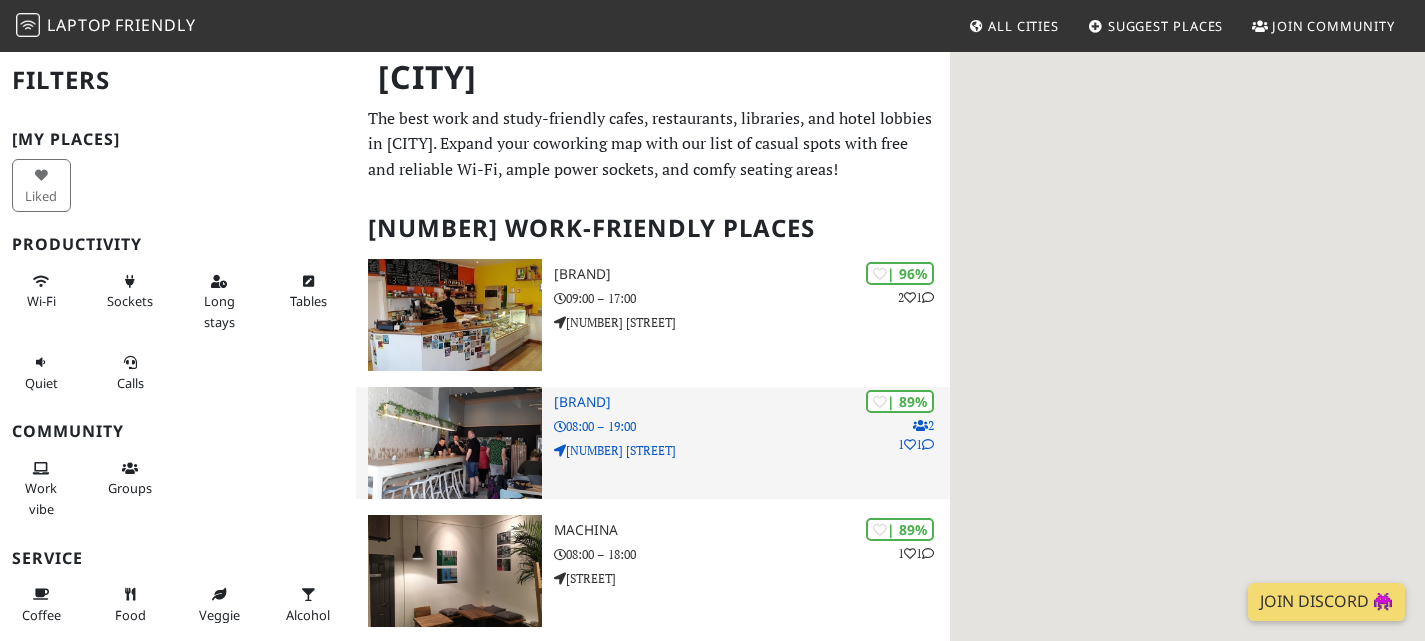 scroll, scrollTop: 0, scrollLeft: 0, axis: both 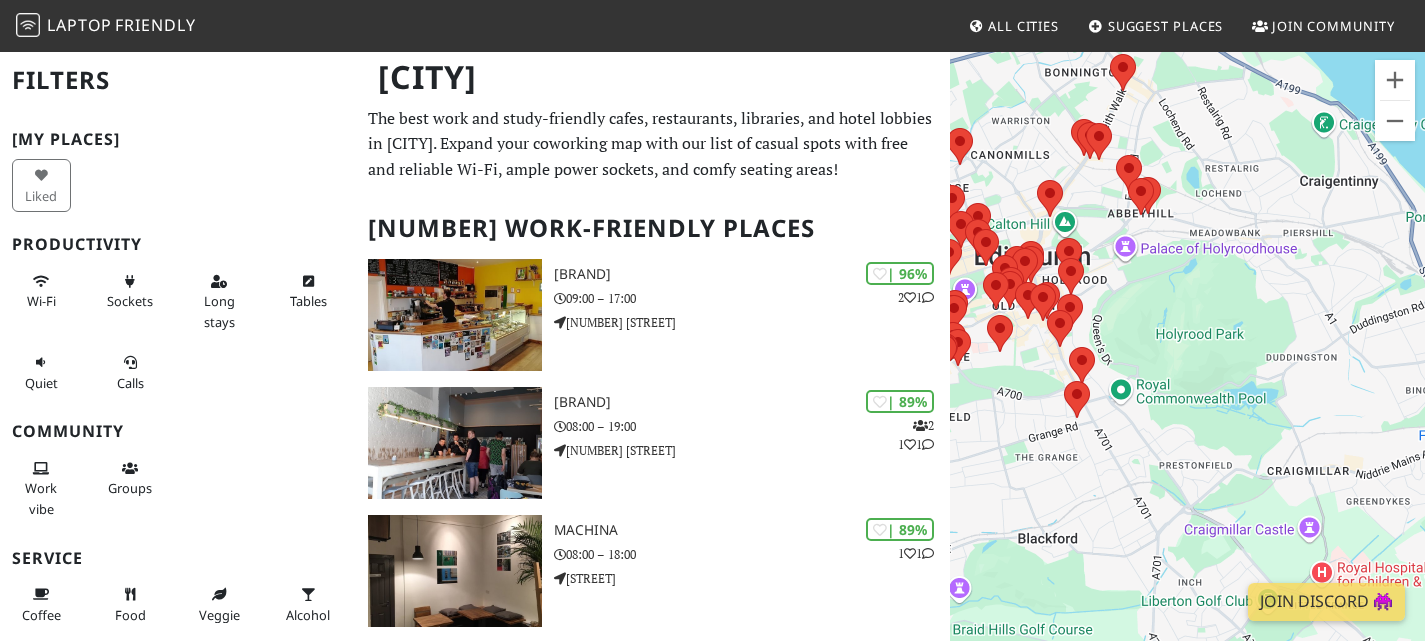 drag, startPoint x: 1132, startPoint y: 441, endPoint x: 1303, endPoint y: 524, distance: 190.07893 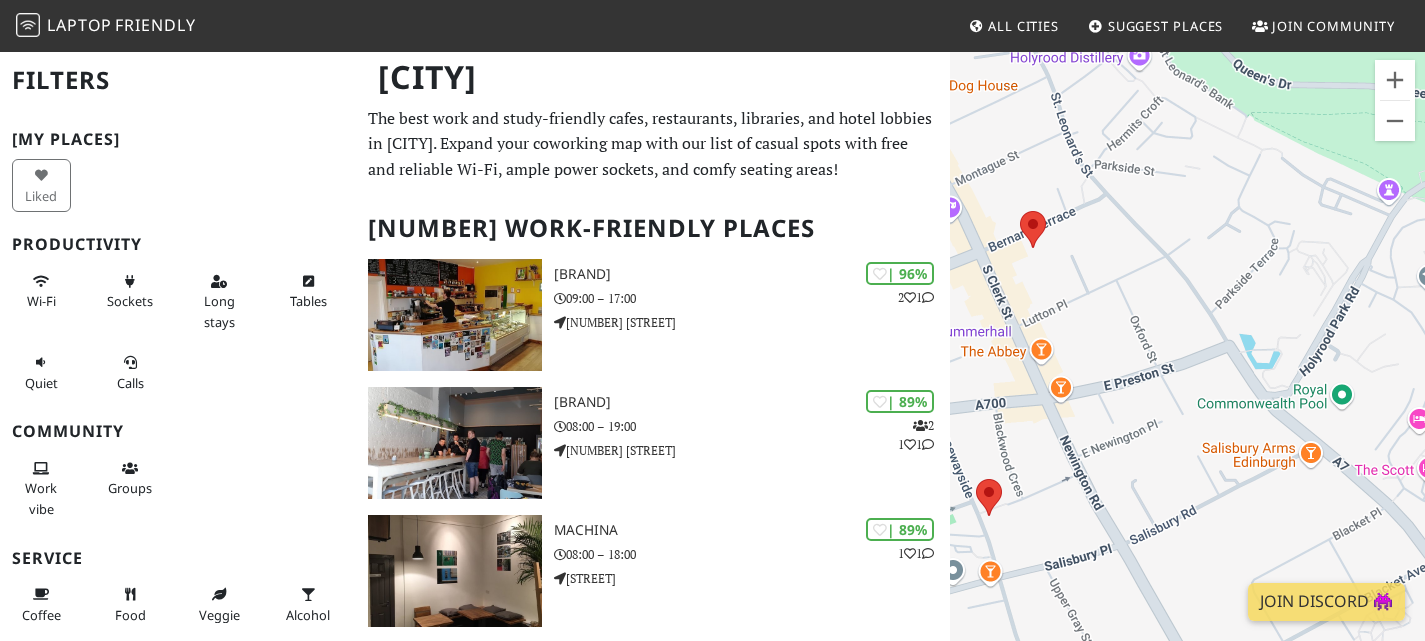 drag, startPoint x: 1268, startPoint y: 443, endPoint x: 1345, endPoint y: 69, distance: 381.8442 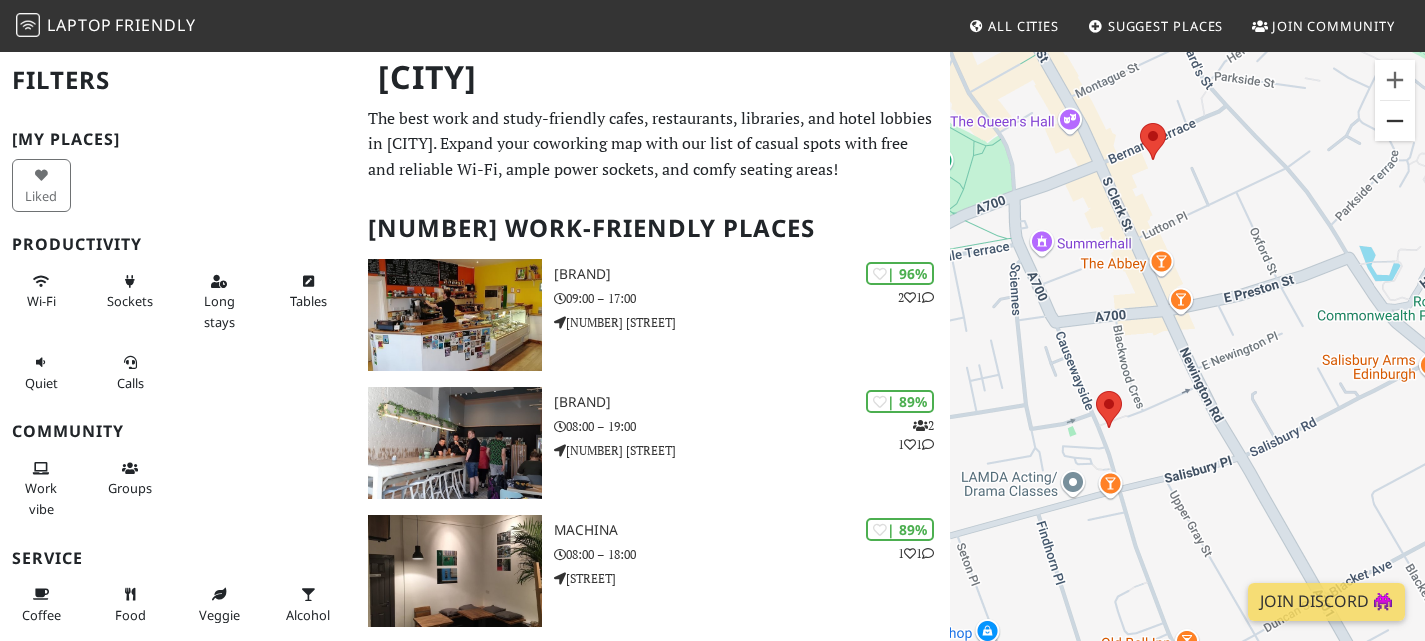 drag, startPoint x: 1233, startPoint y: 197, endPoint x: 1375, endPoint y: 115, distance: 163.9756 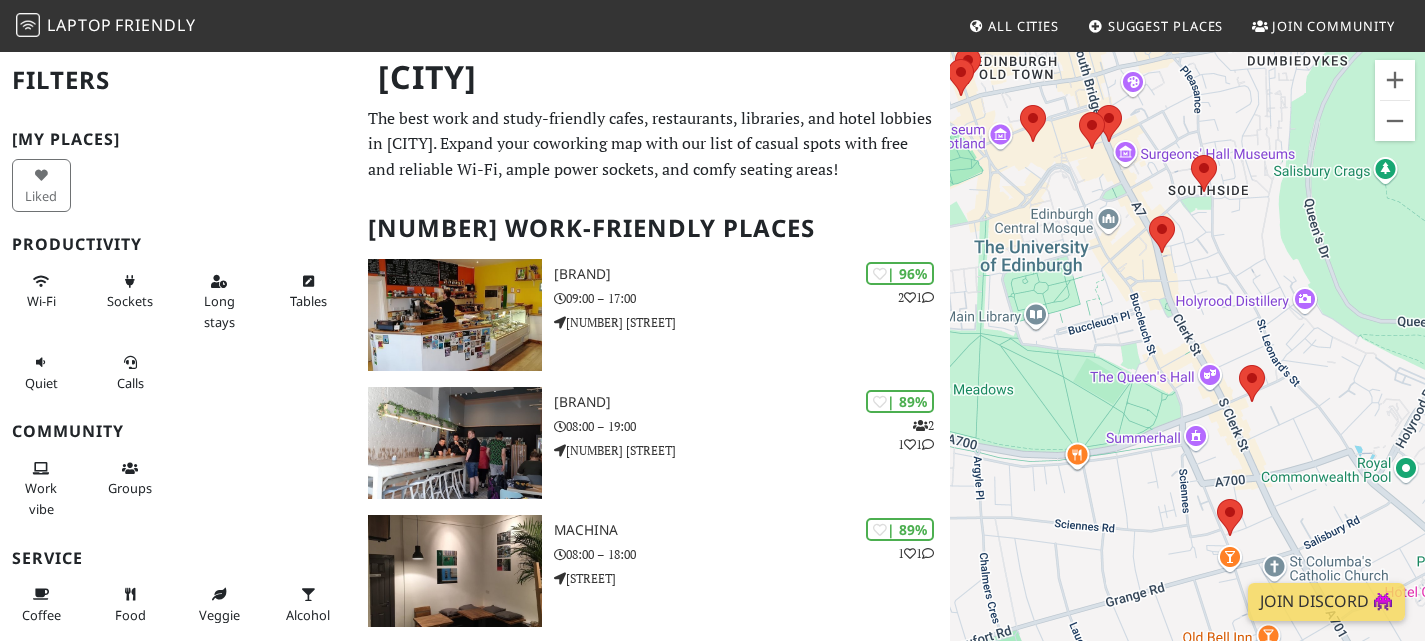 drag, startPoint x: 982, startPoint y: 377, endPoint x: 1076, endPoint y: 483, distance: 141.67569 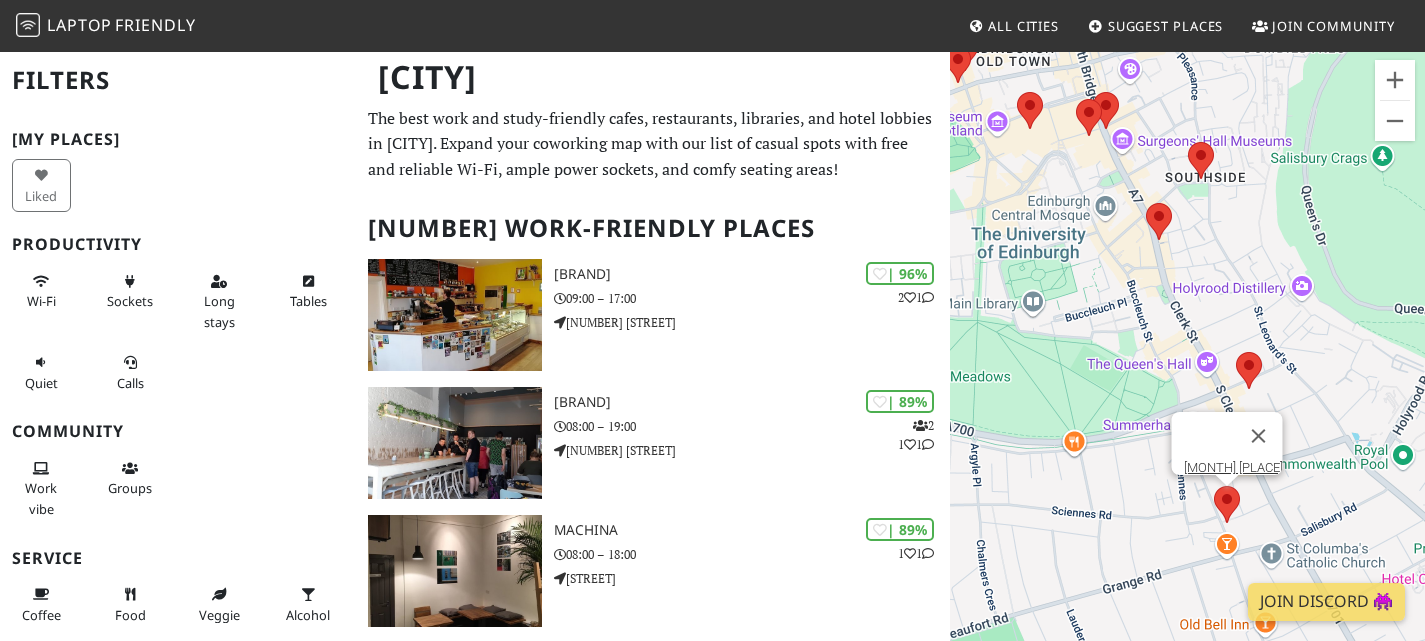click at bounding box center [1214, 486] 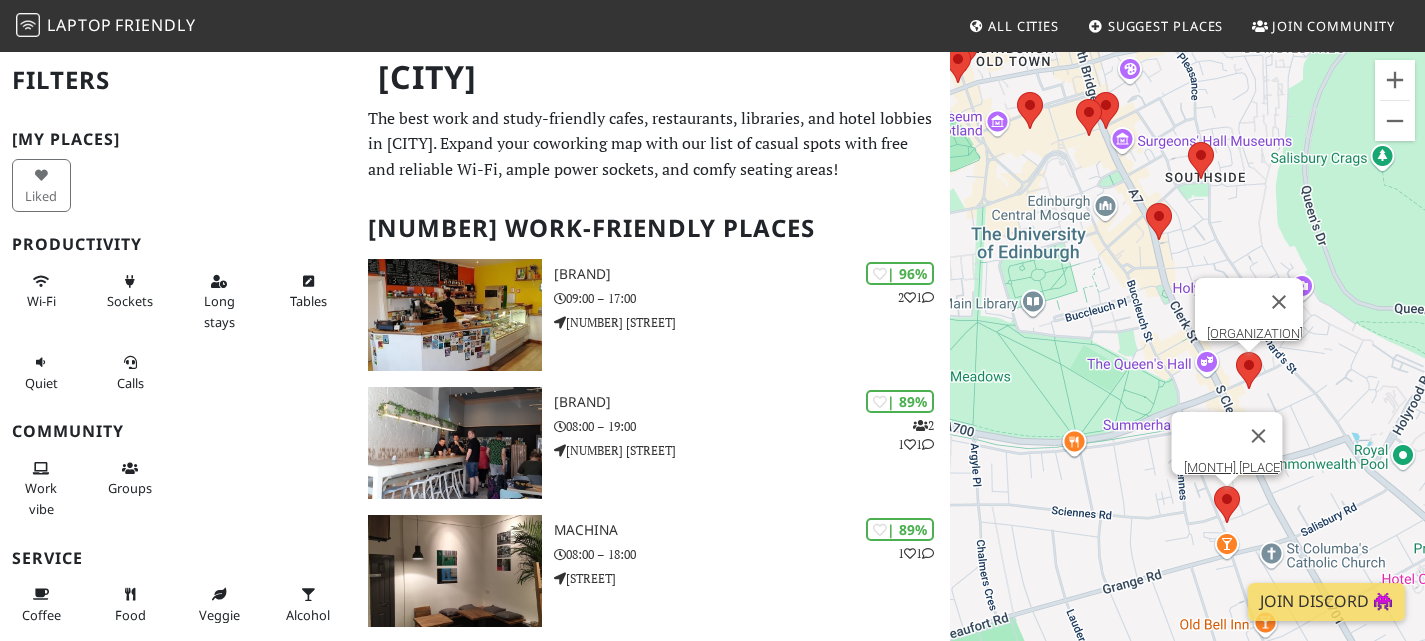 click at bounding box center [1236, 352] 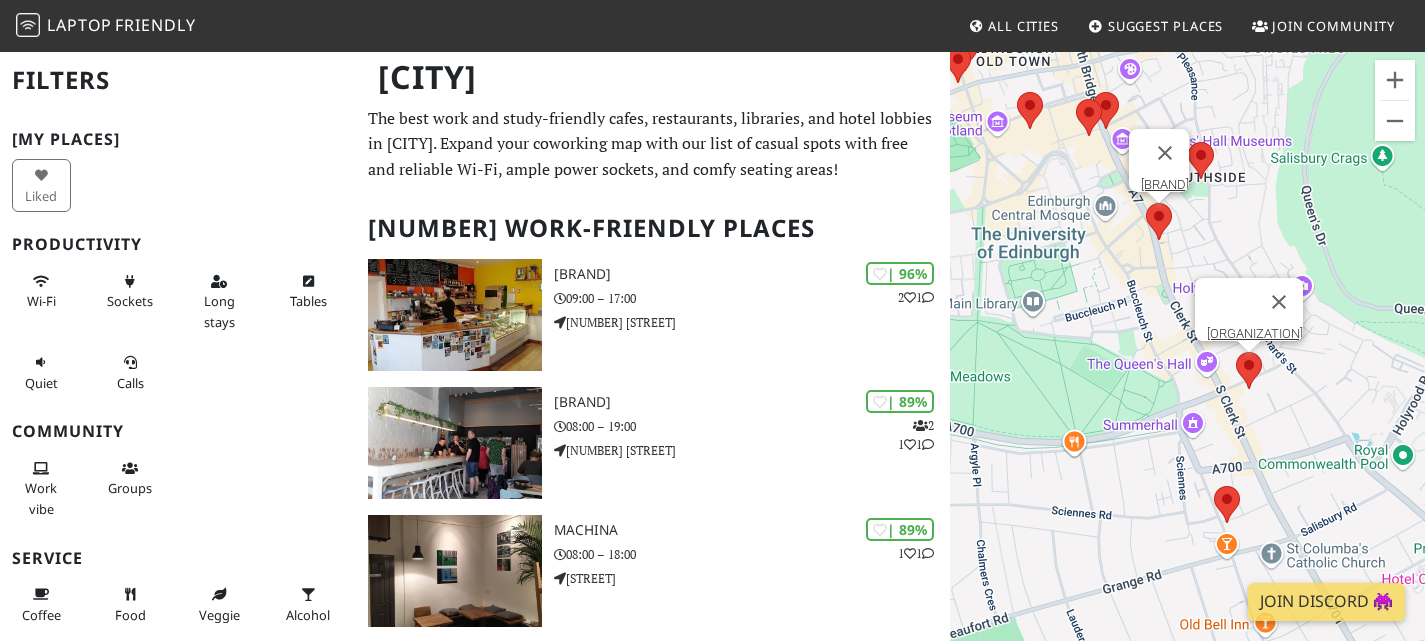 click at bounding box center (1146, 203) 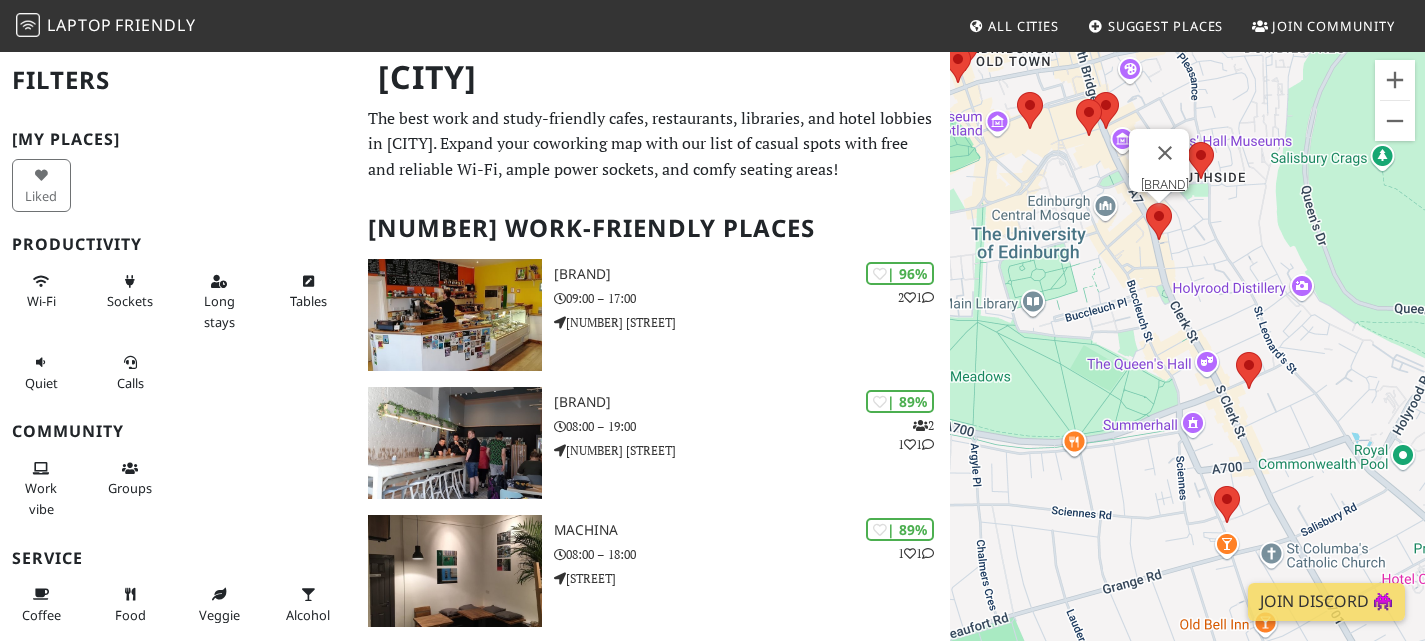 click on "To navigate, press the arrow keys. Kilimanjaro Coffee" at bounding box center [1187, 370] 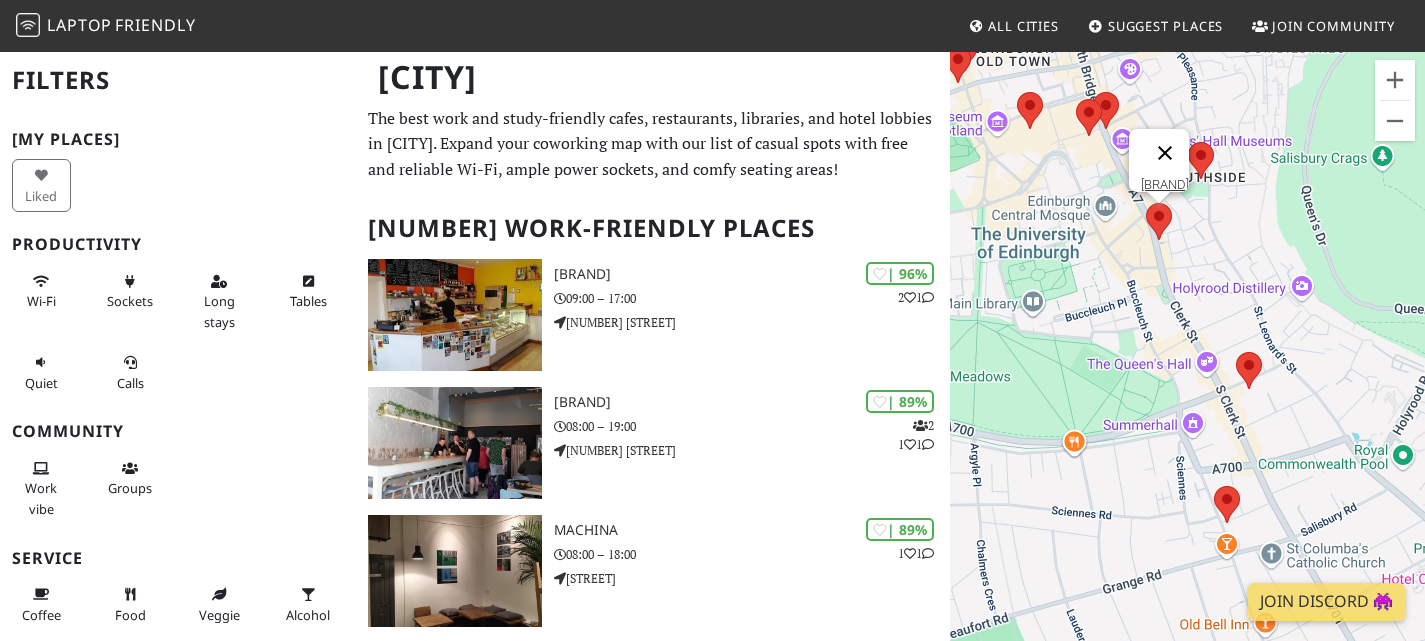 click at bounding box center [1165, 153] 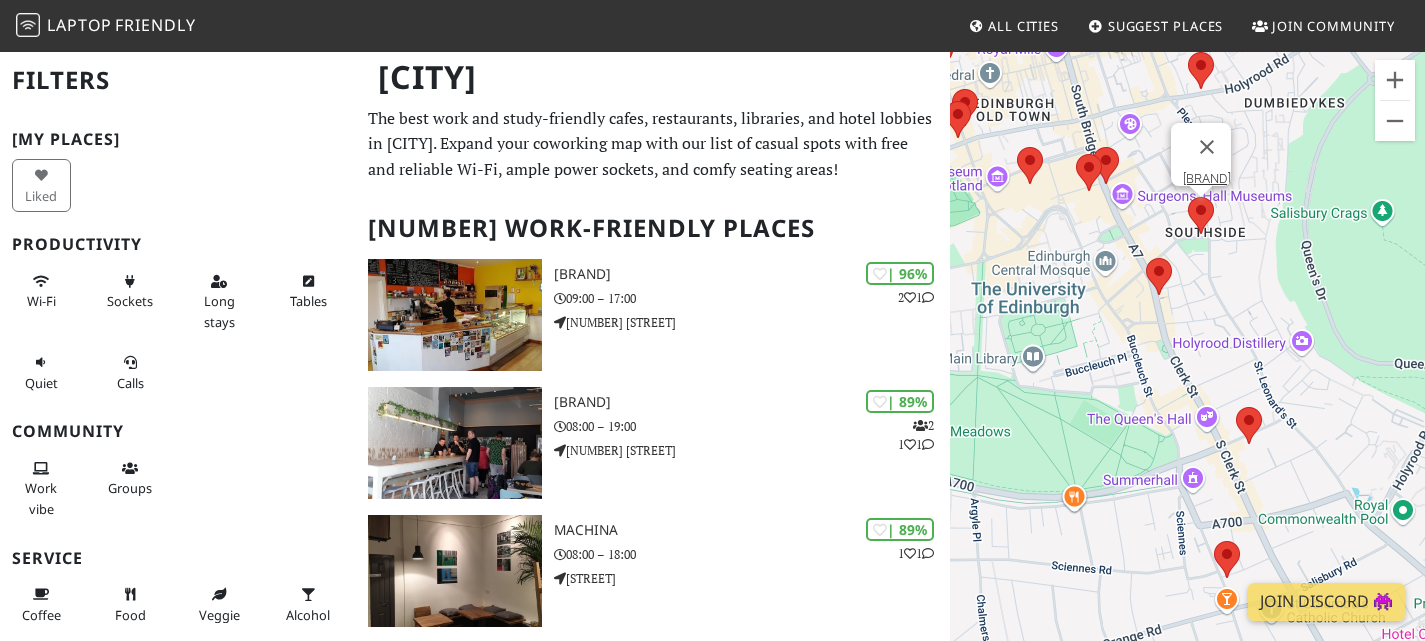 click at bounding box center (1188, 197) 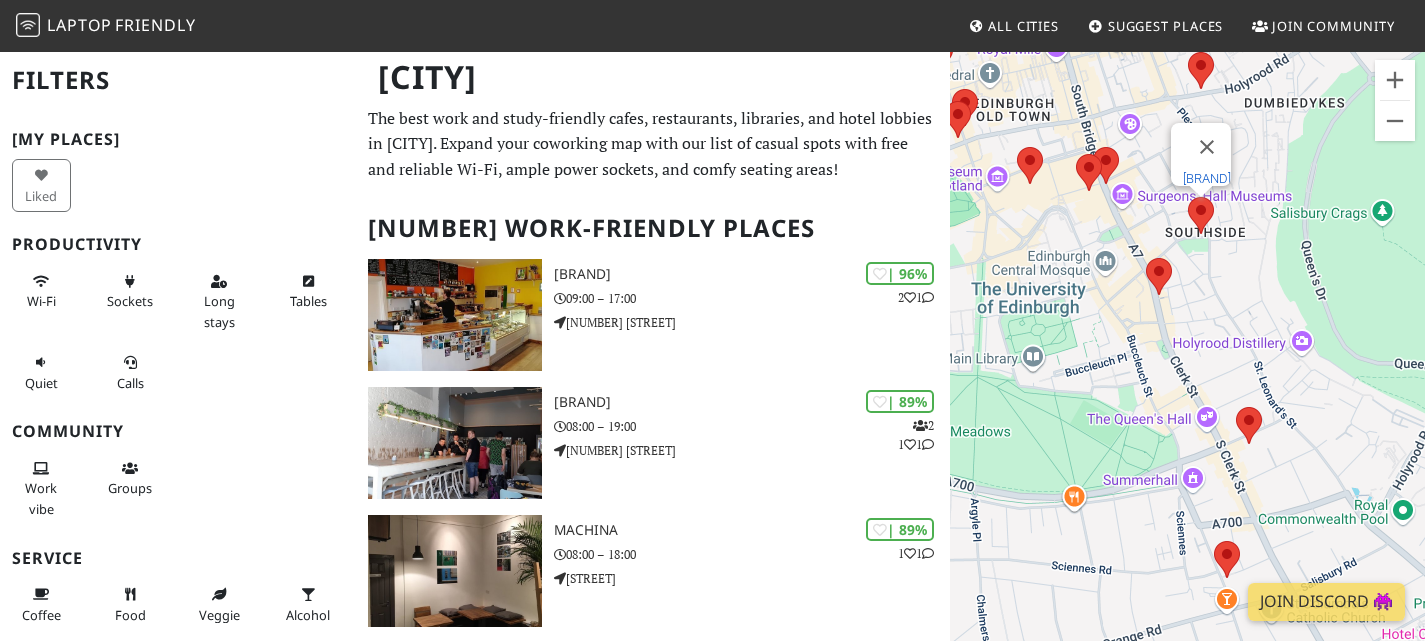 click on "The Richmond Cafe" at bounding box center [1207, 178] 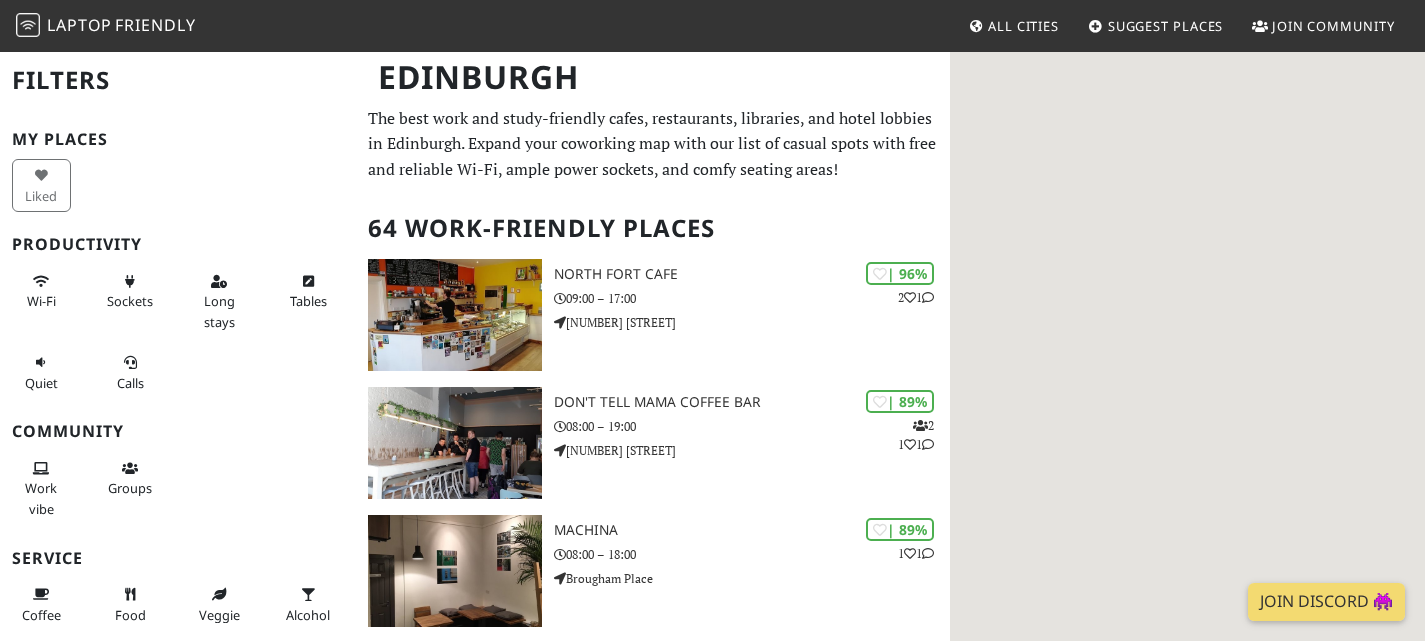 scroll, scrollTop: 0, scrollLeft: 0, axis: both 